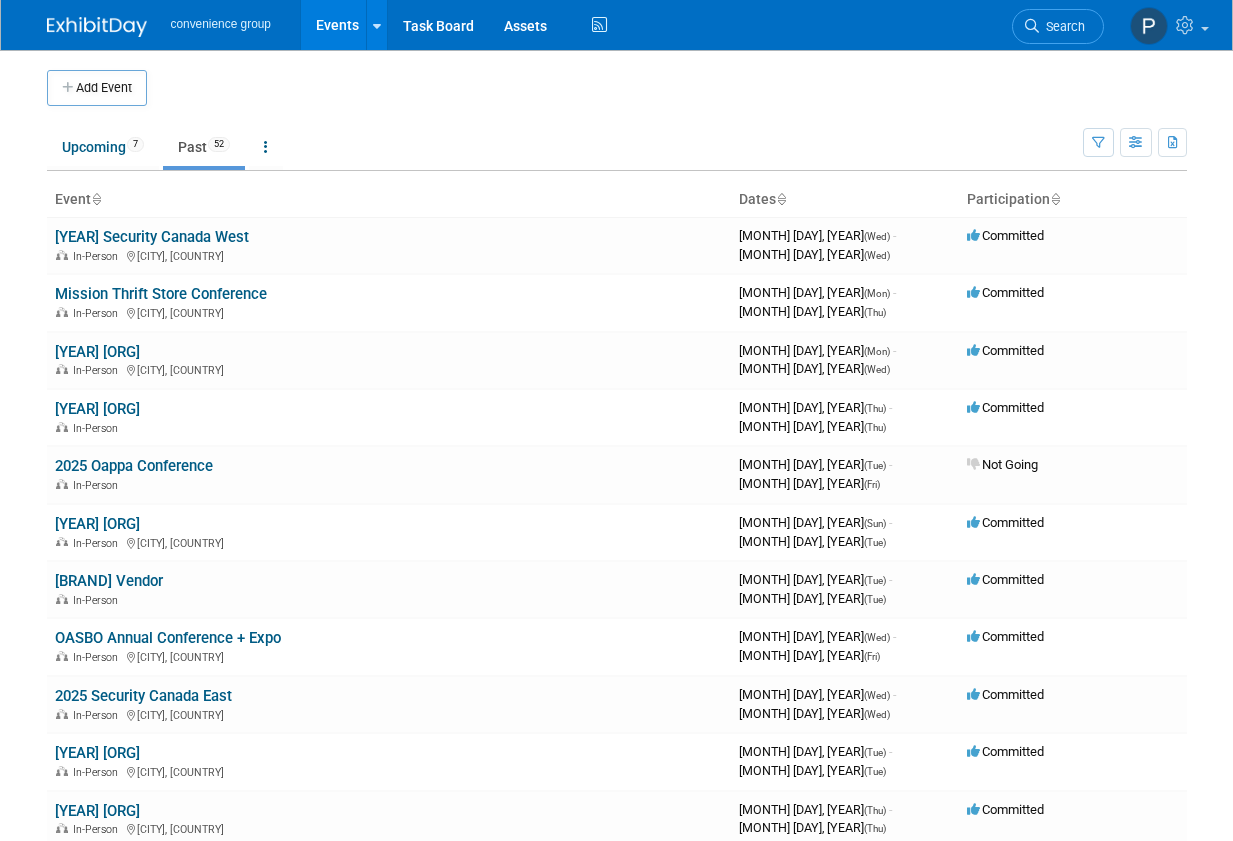 scroll, scrollTop: 400, scrollLeft: 0, axis: vertical 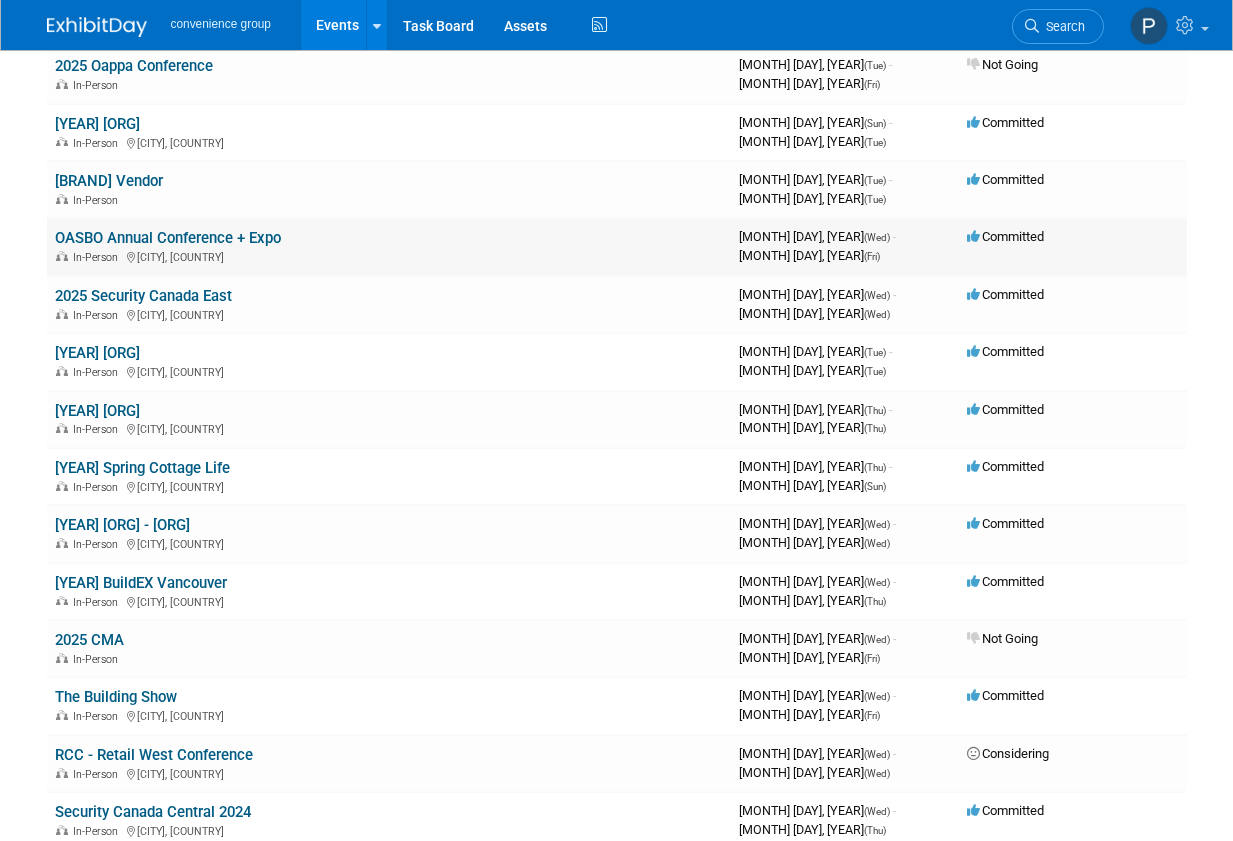 click on "OASBO Annual Conference + Expo" at bounding box center (168, 238) 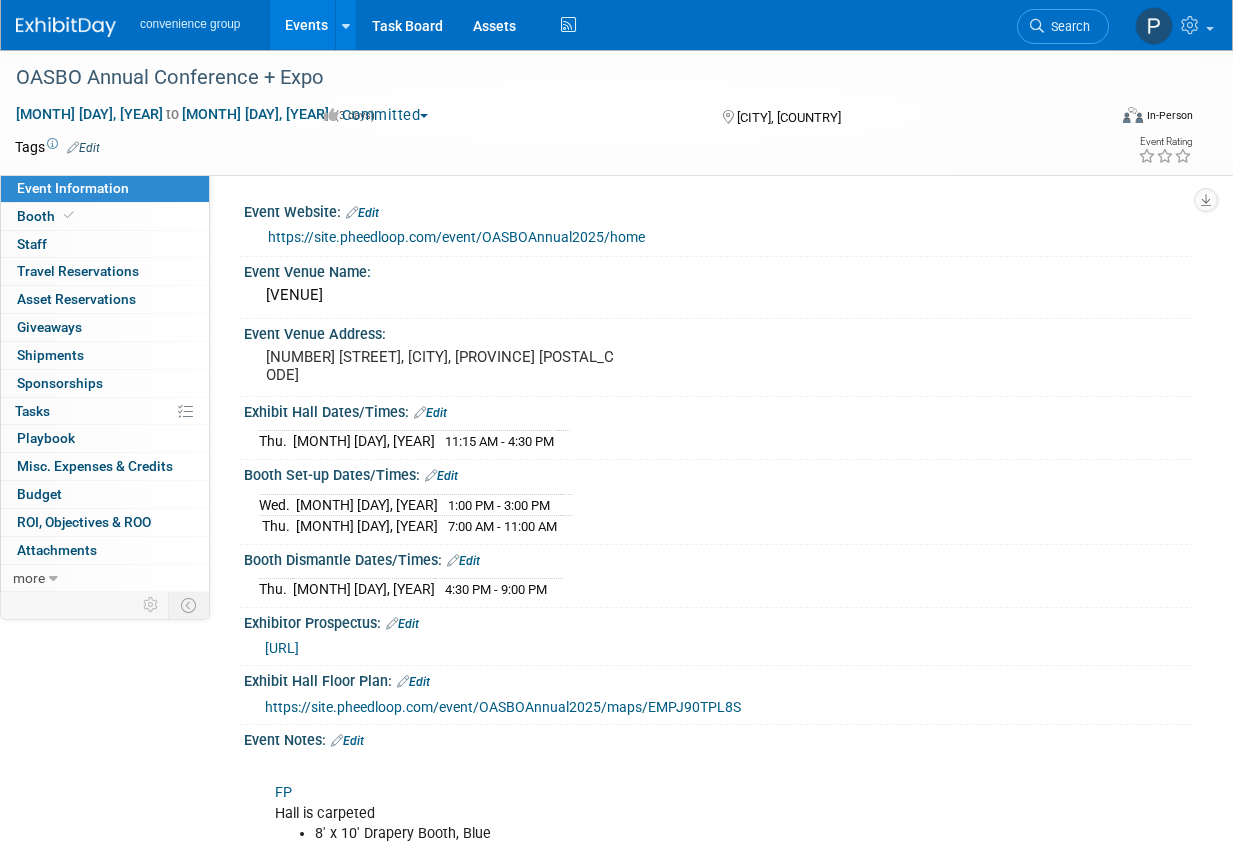 scroll, scrollTop: 0, scrollLeft: 0, axis: both 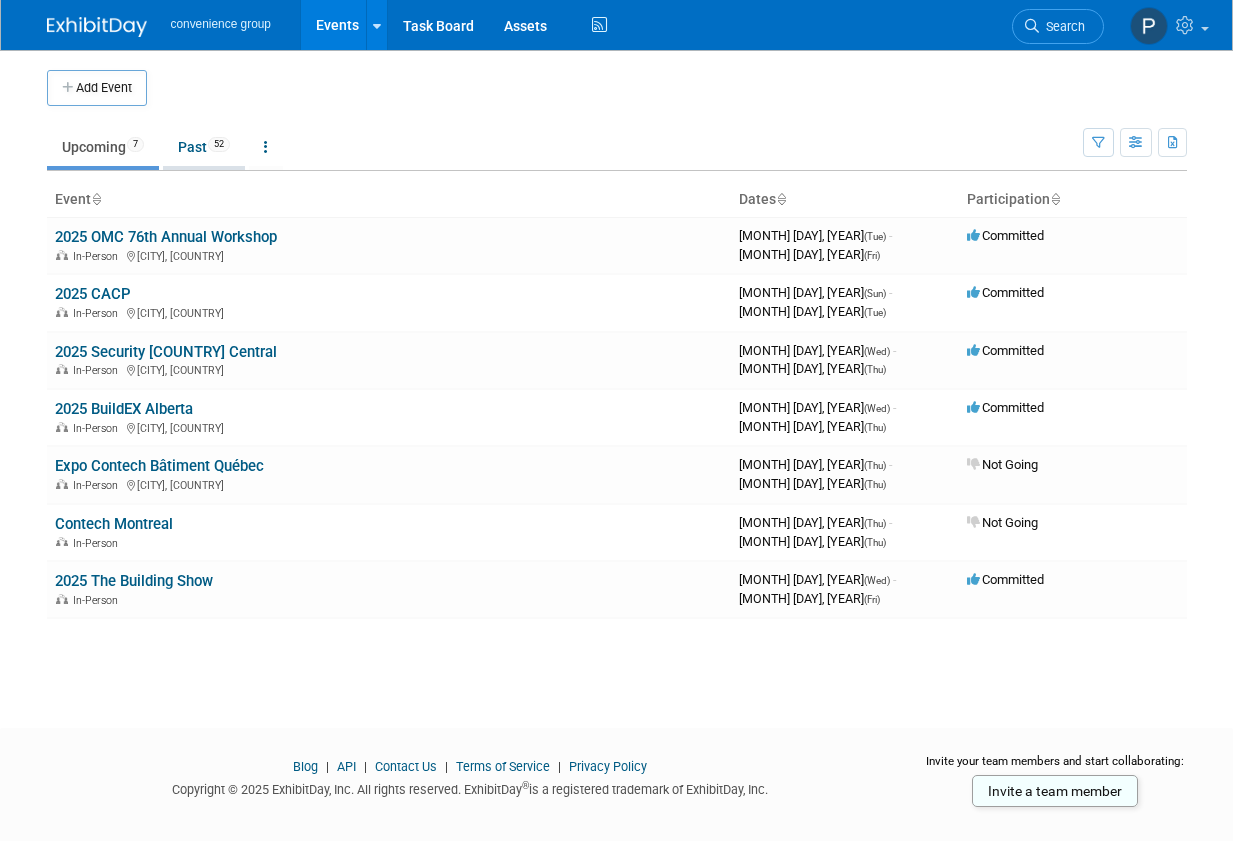 click on "Past
52" at bounding box center (204, 147) 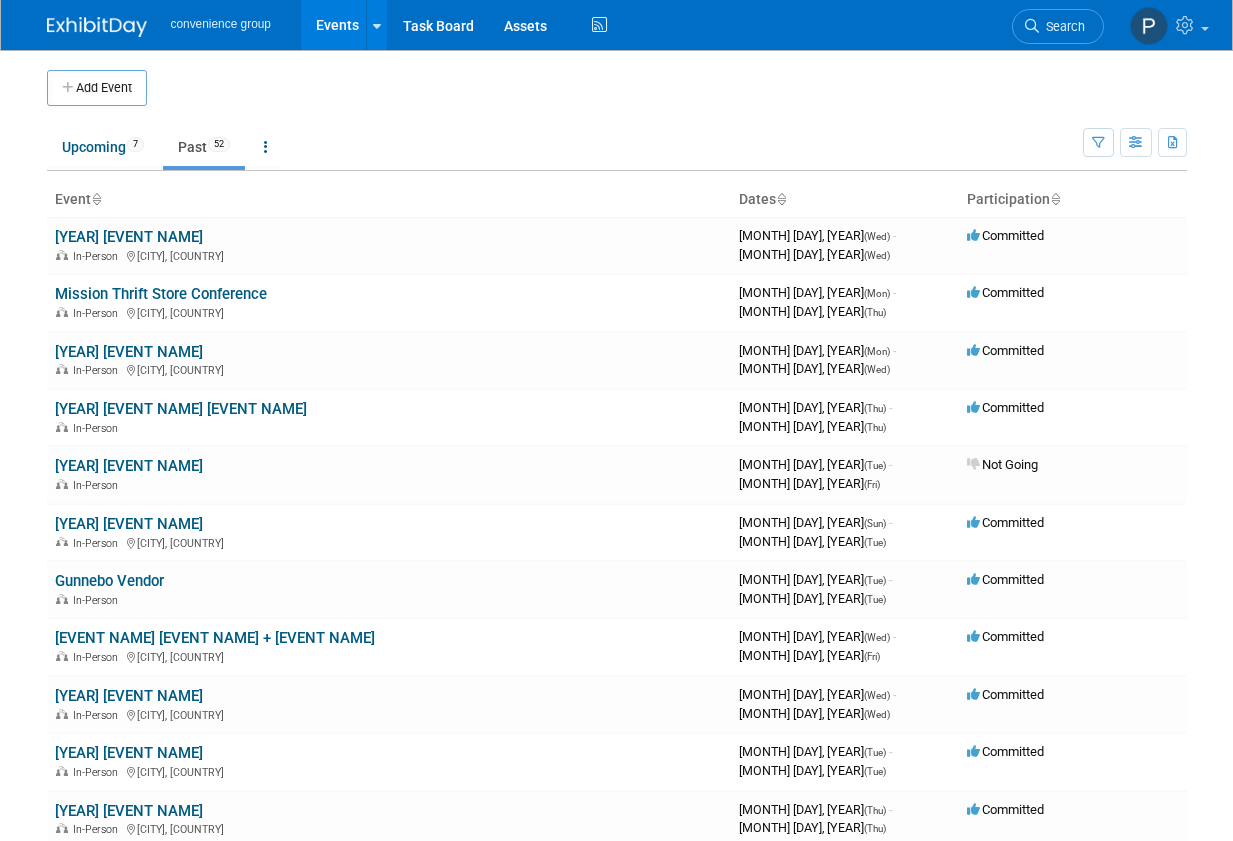 scroll, scrollTop: 0, scrollLeft: 0, axis: both 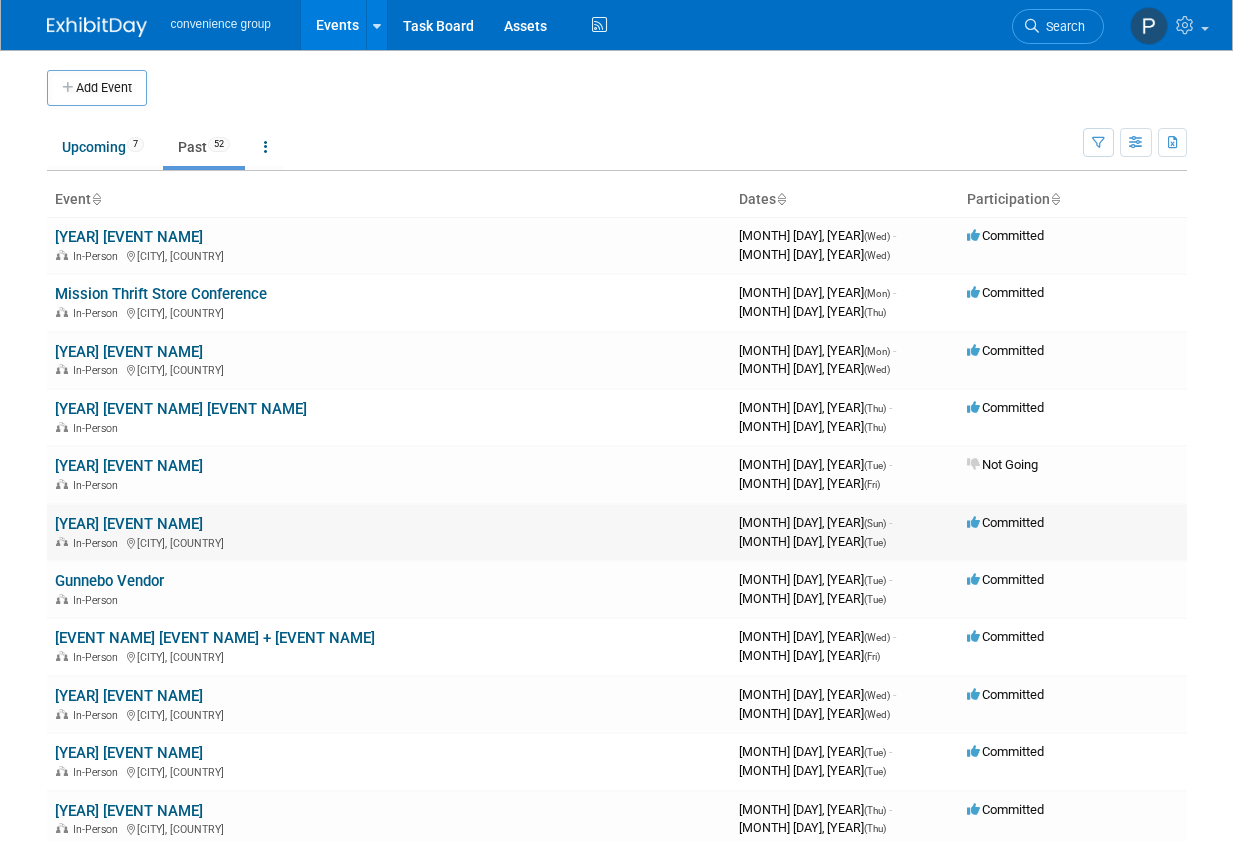 click on "[YEAR] [EVENT NAME]" at bounding box center [129, 524] 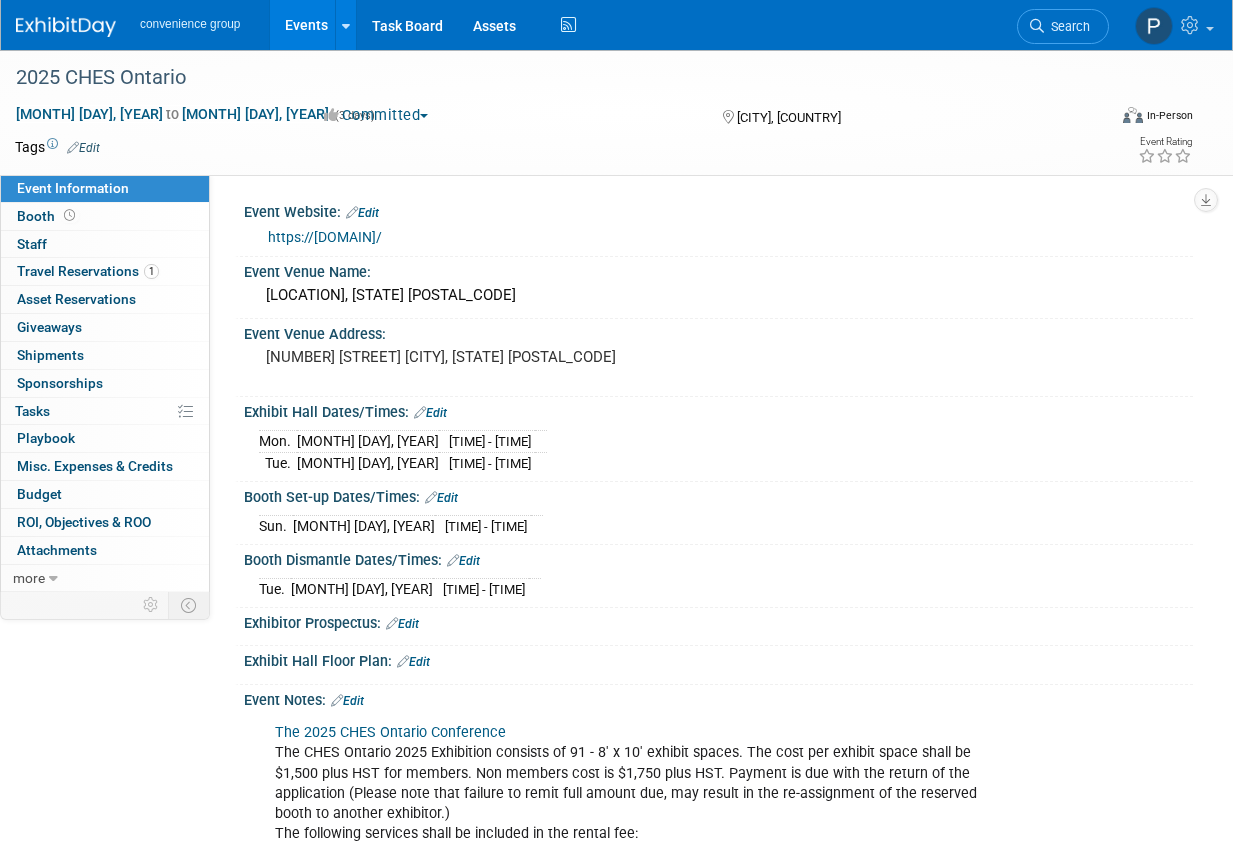 scroll, scrollTop: 0, scrollLeft: 0, axis: both 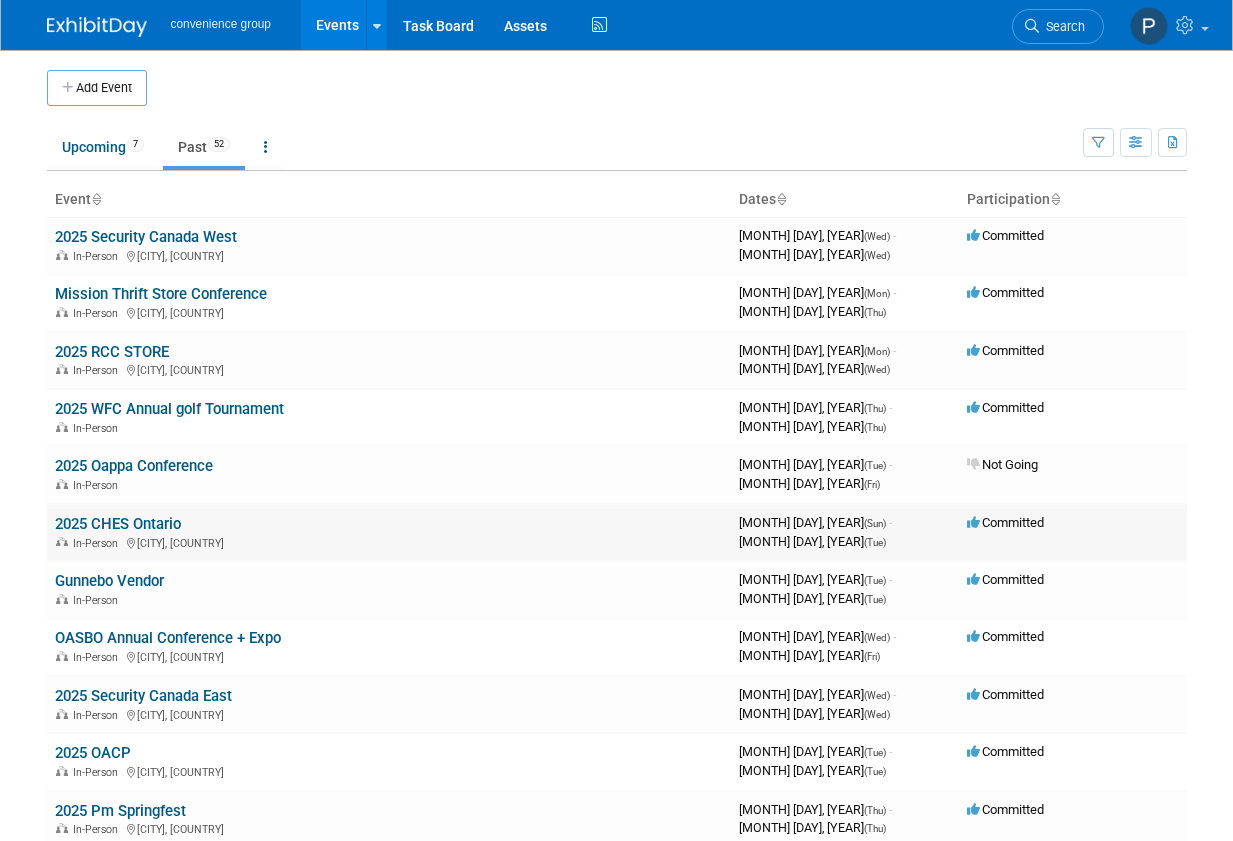 click on "2025 CHES Ontario" at bounding box center (118, 524) 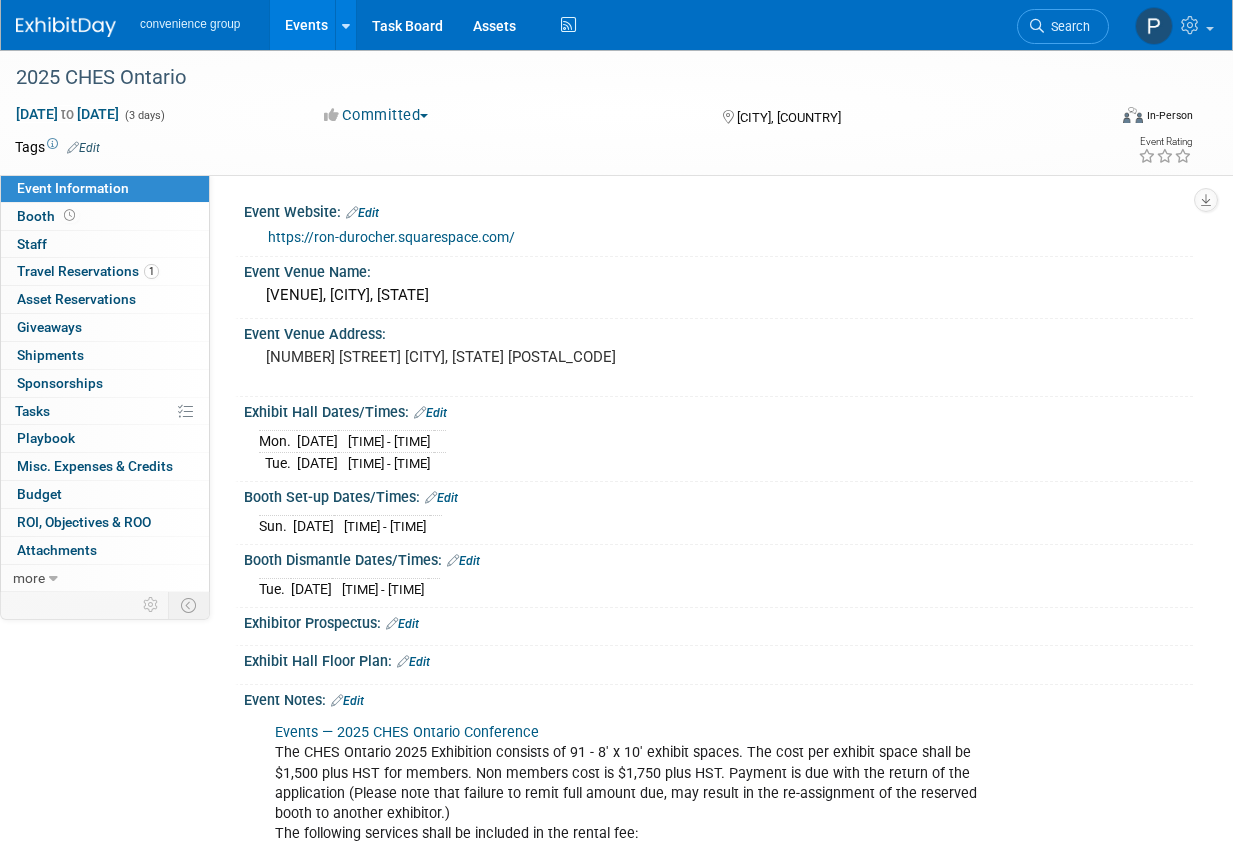 scroll, scrollTop: 0, scrollLeft: 0, axis: both 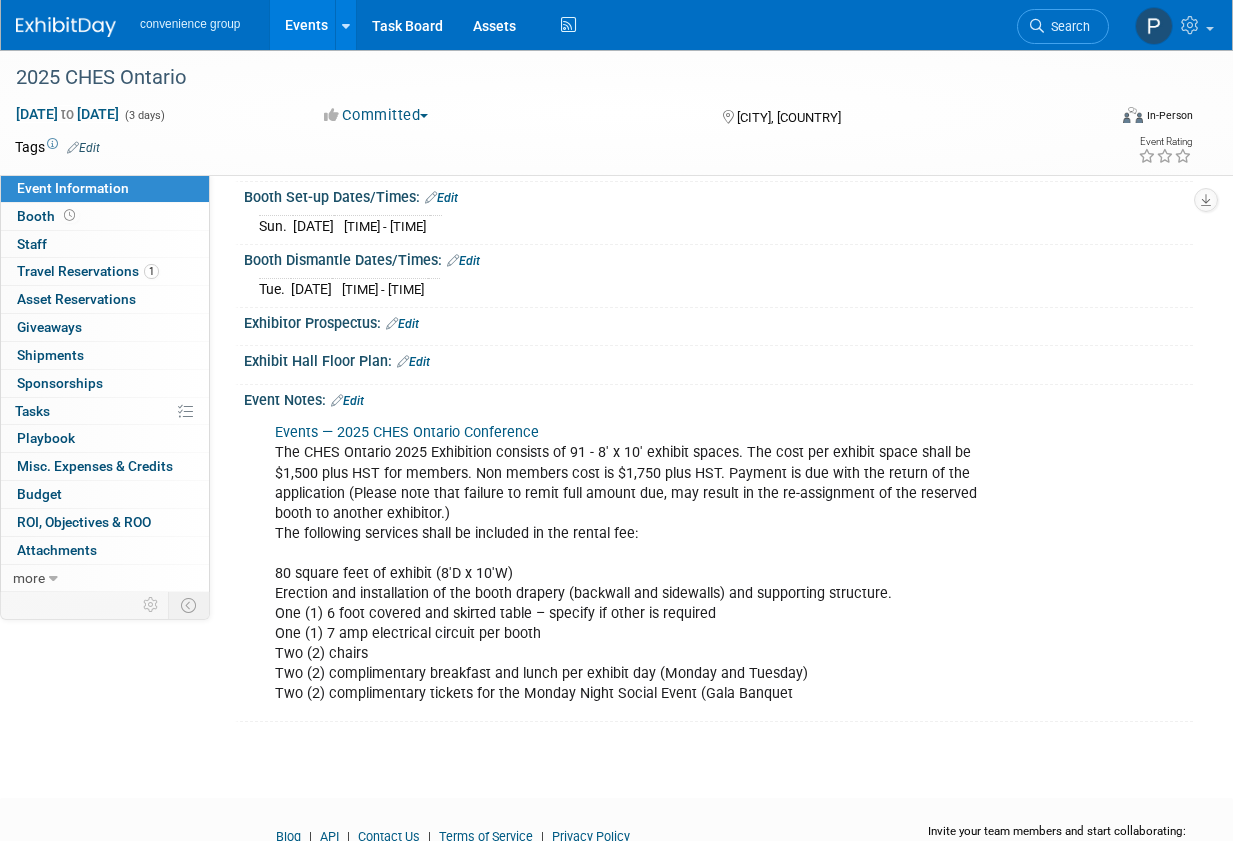 click at bounding box center [66, 27] 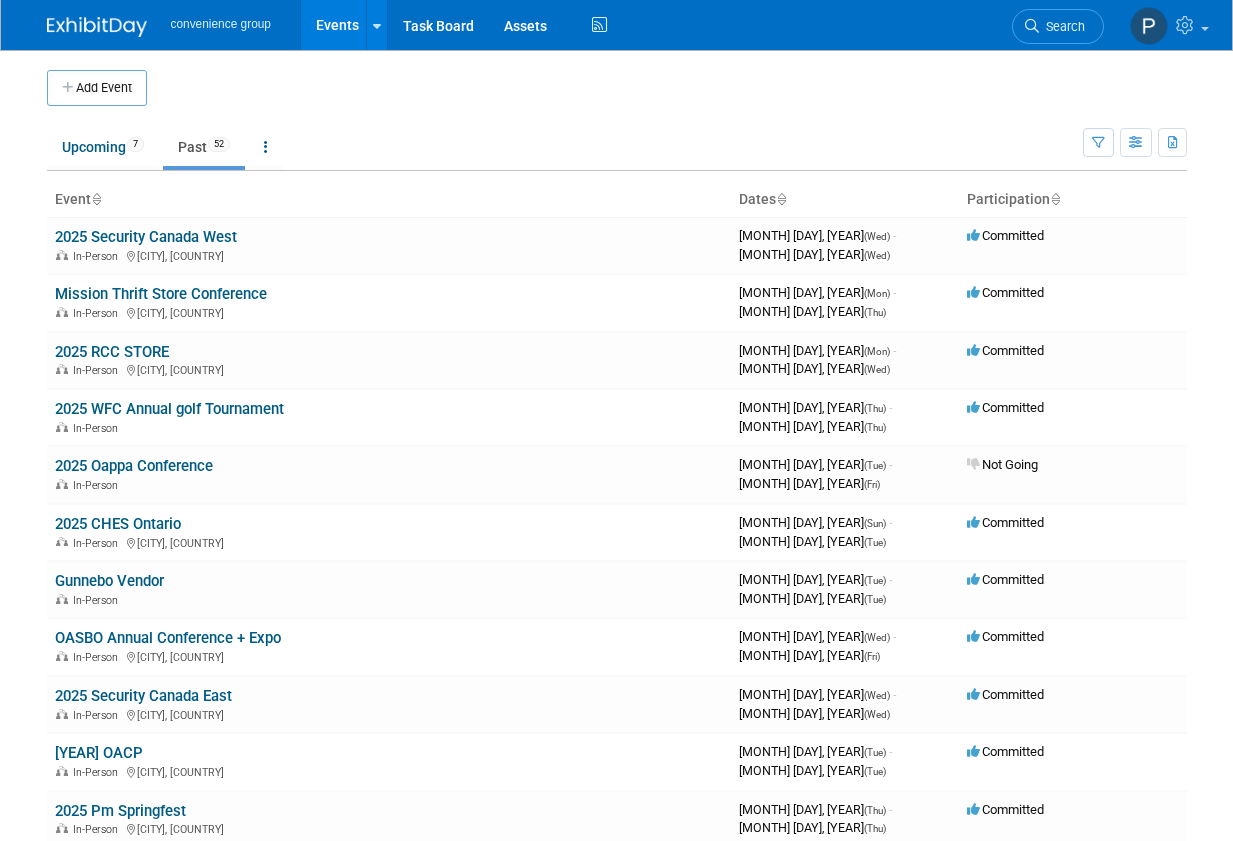 scroll, scrollTop: 0, scrollLeft: 0, axis: both 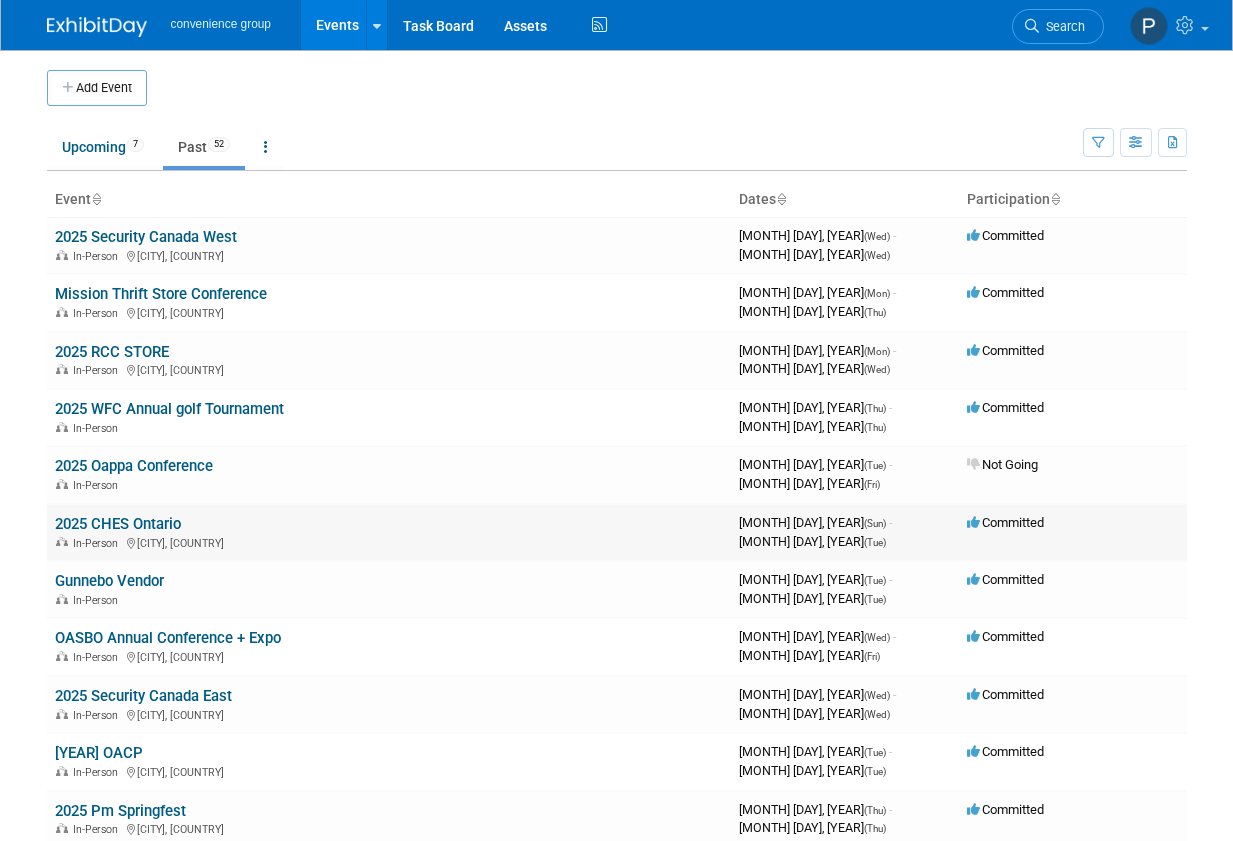 click on "2025 CHES Ontario" at bounding box center [118, 524] 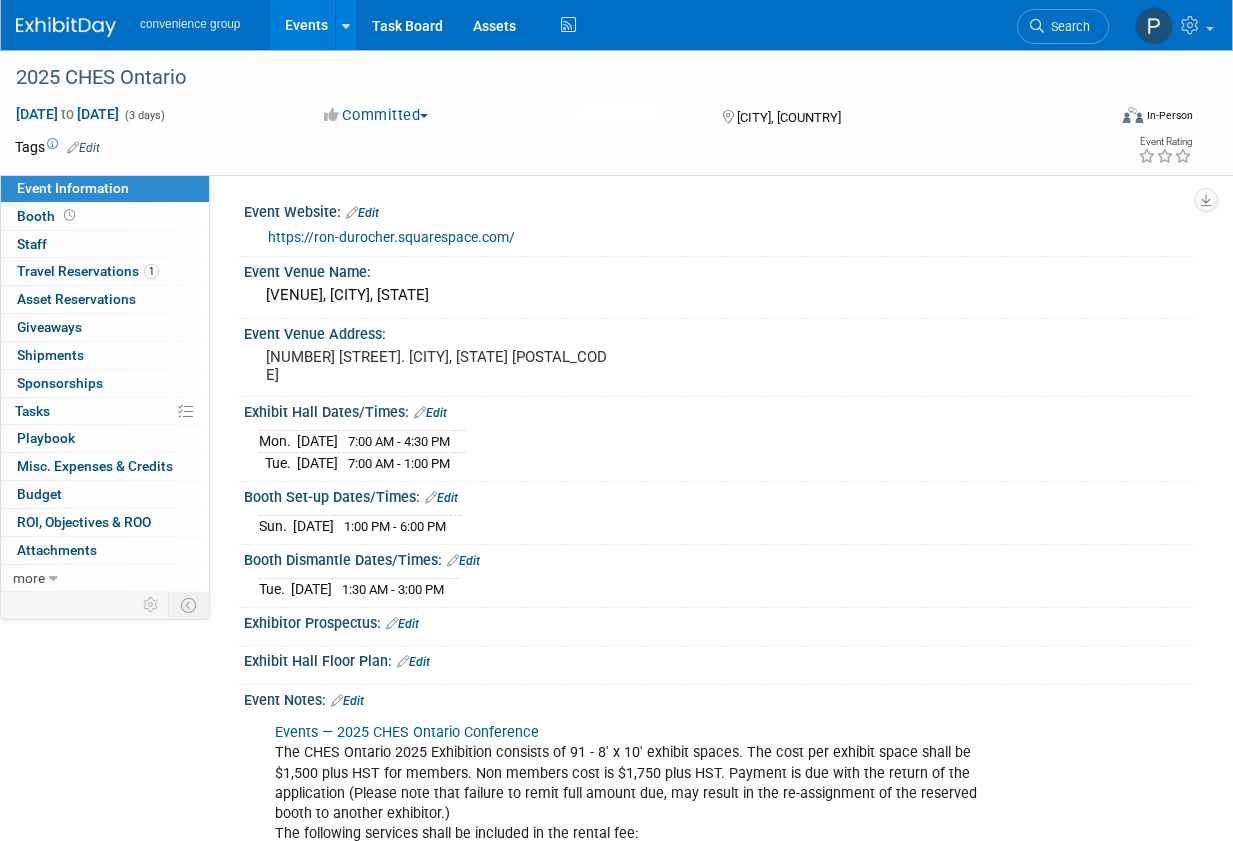 scroll, scrollTop: 0, scrollLeft: 0, axis: both 